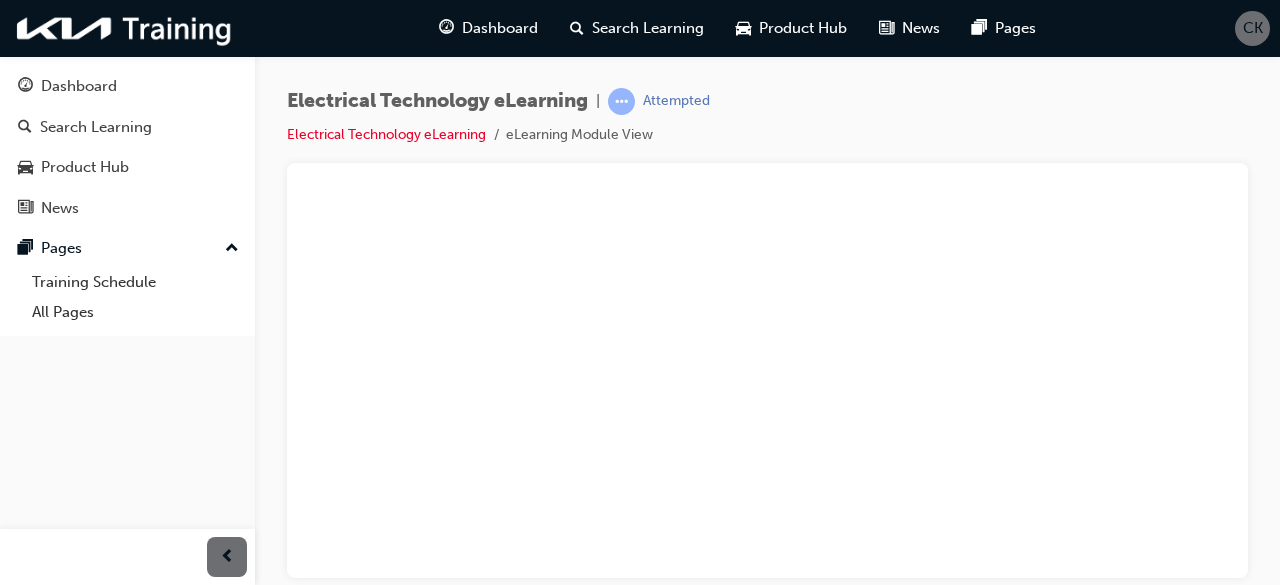 scroll, scrollTop: 0, scrollLeft: 0, axis: both 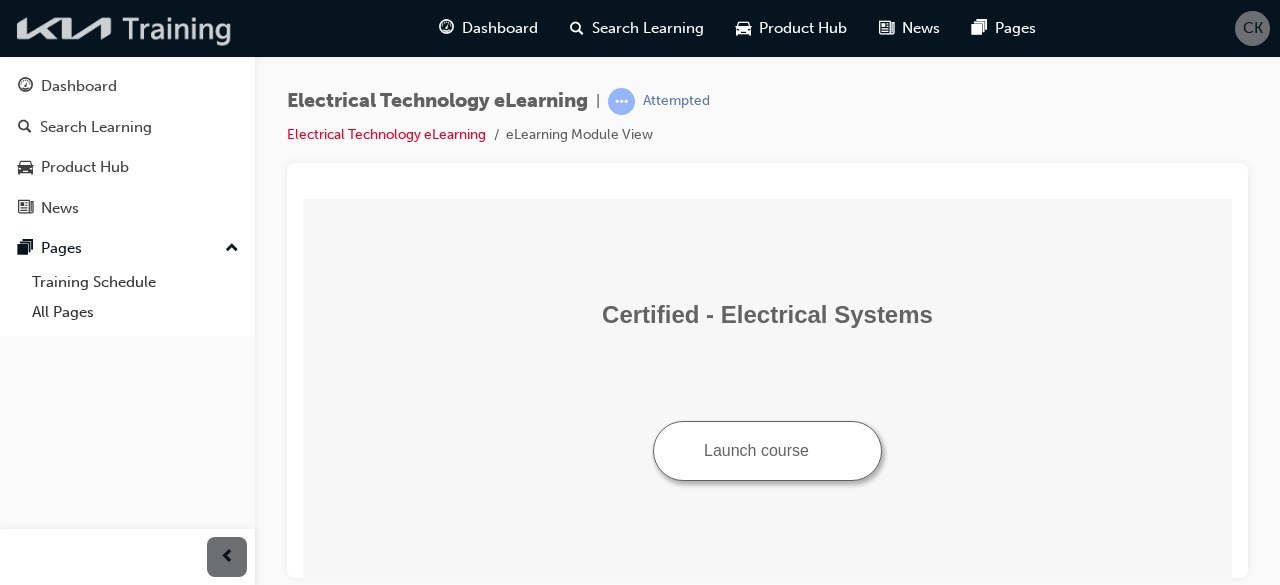 click at bounding box center (125, 28) 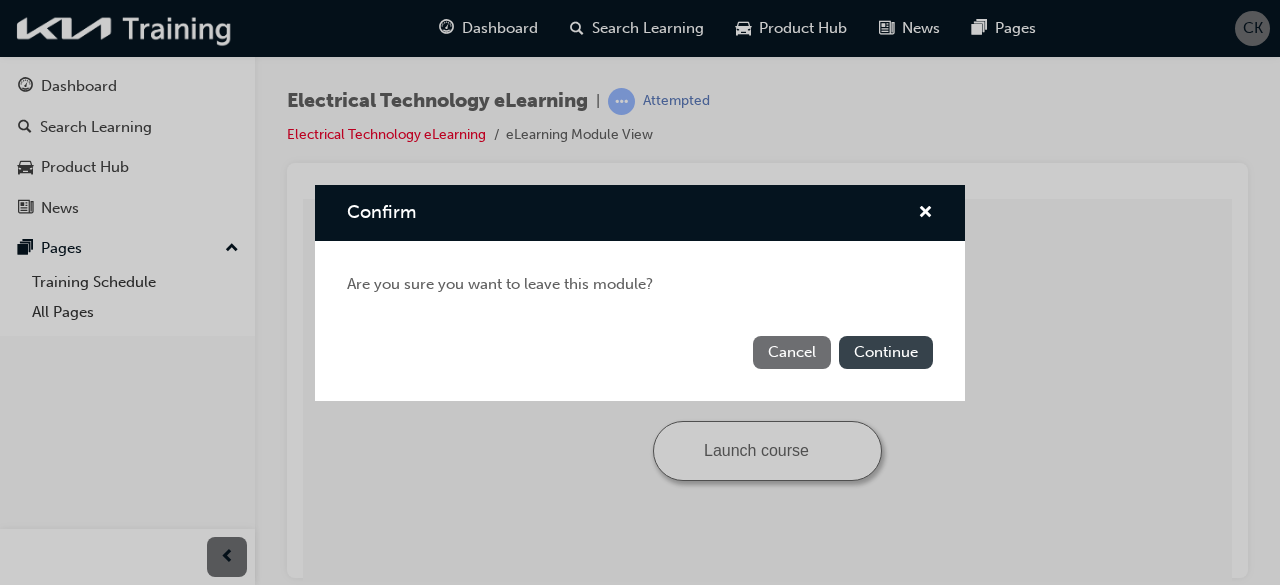 click on "Continue" at bounding box center (886, 352) 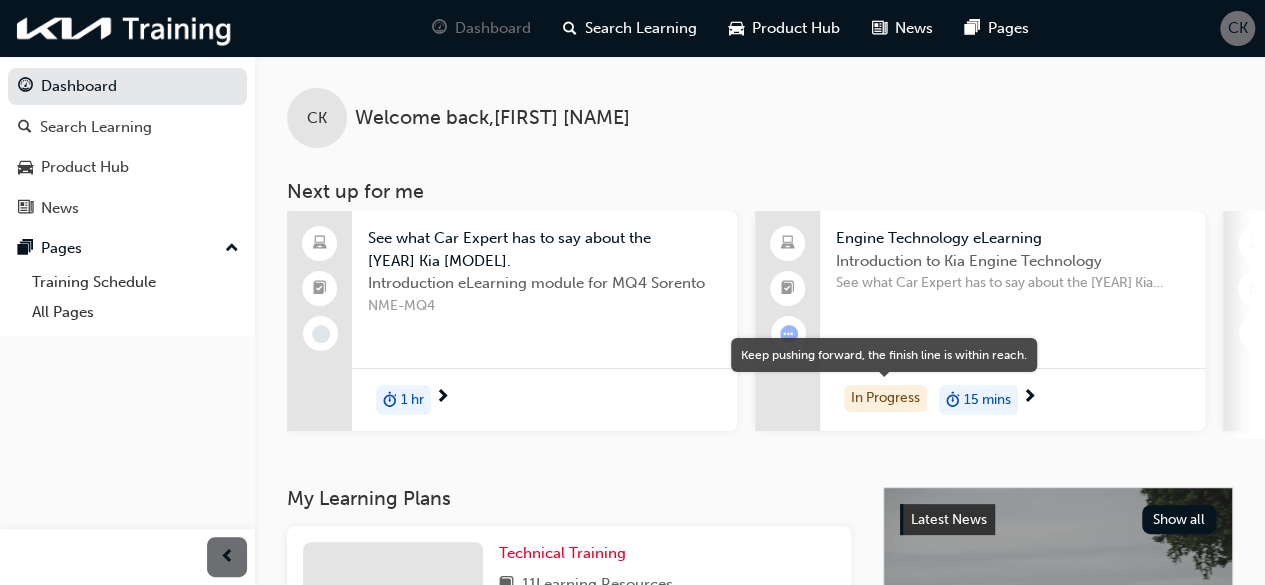 click on "In Progress" at bounding box center (885, 398) 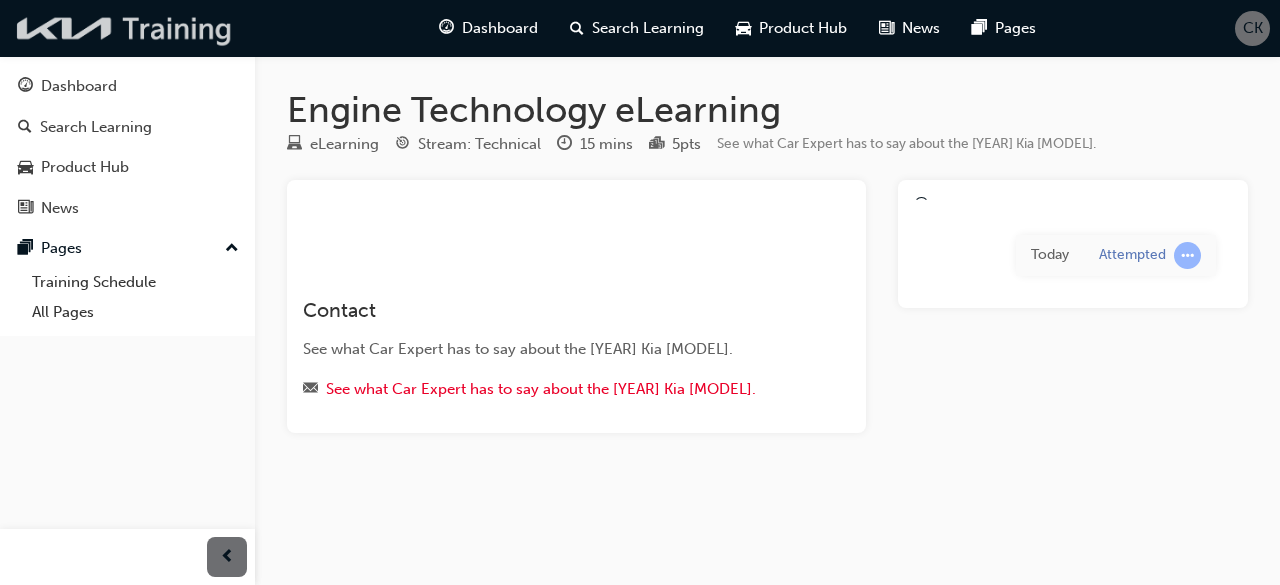 click at bounding box center (125, 28) 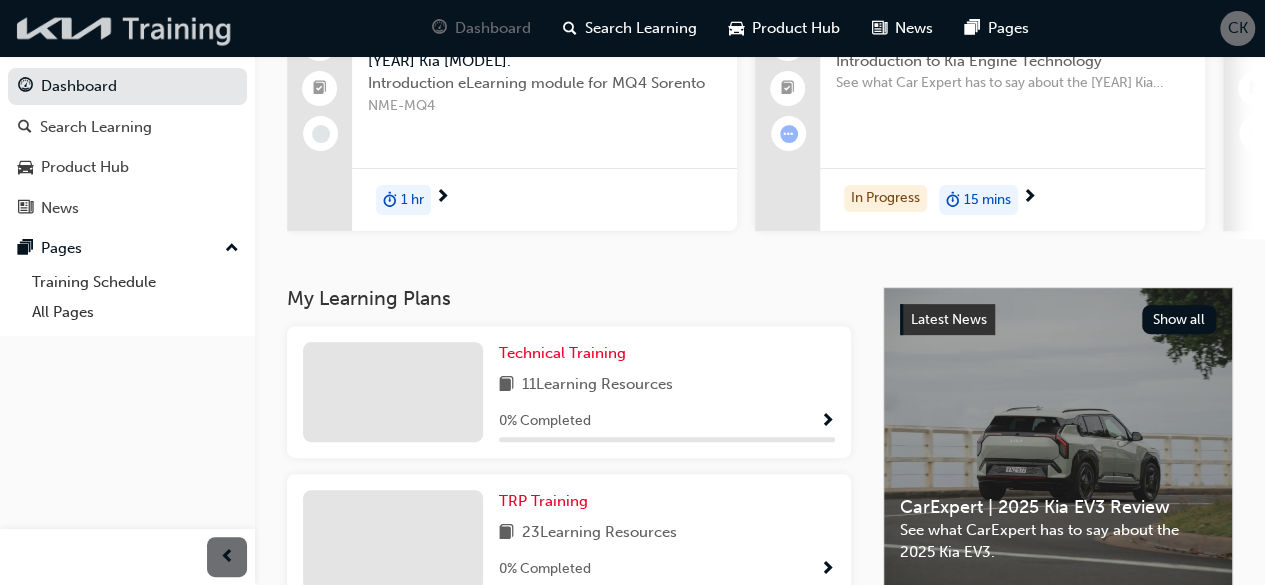 scroll, scrollTop: 500, scrollLeft: 0, axis: vertical 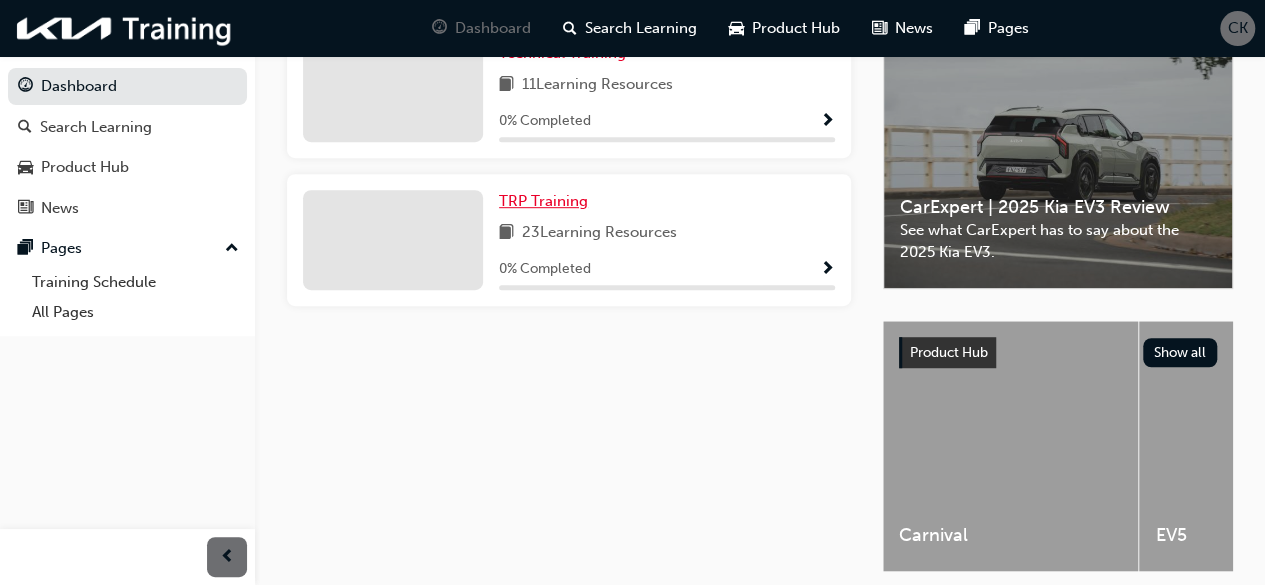 click on "TRP Training" at bounding box center [543, 201] 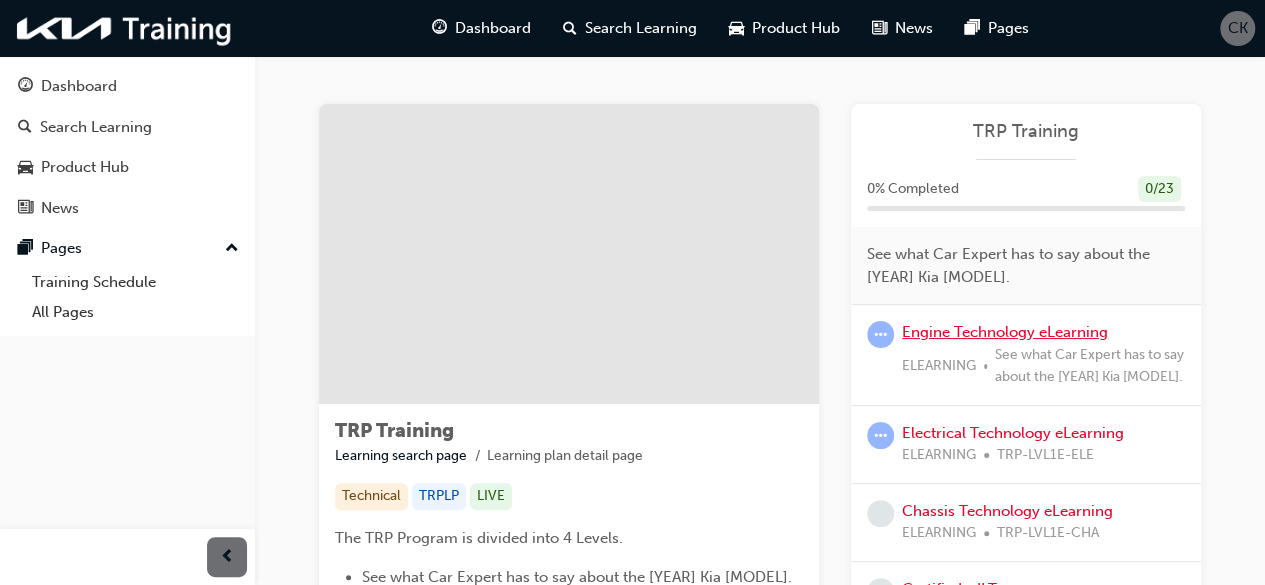 scroll, scrollTop: 200, scrollLeft: 0, axis: vertical 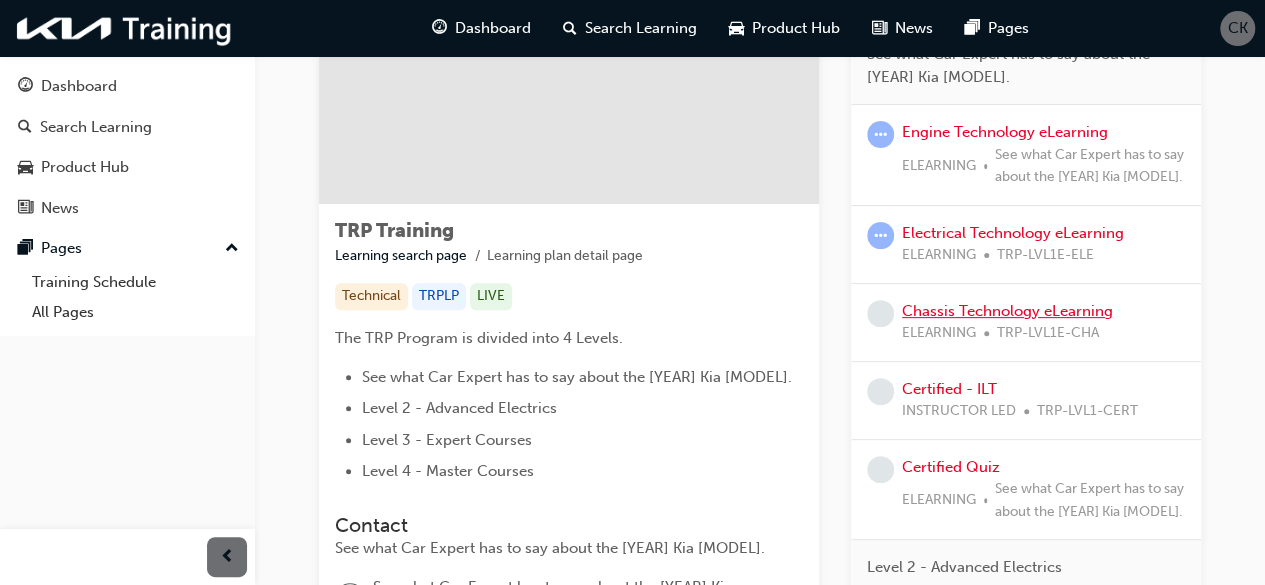 click on "Chassis Technology eLearning" at bounding box center [1007, 311] 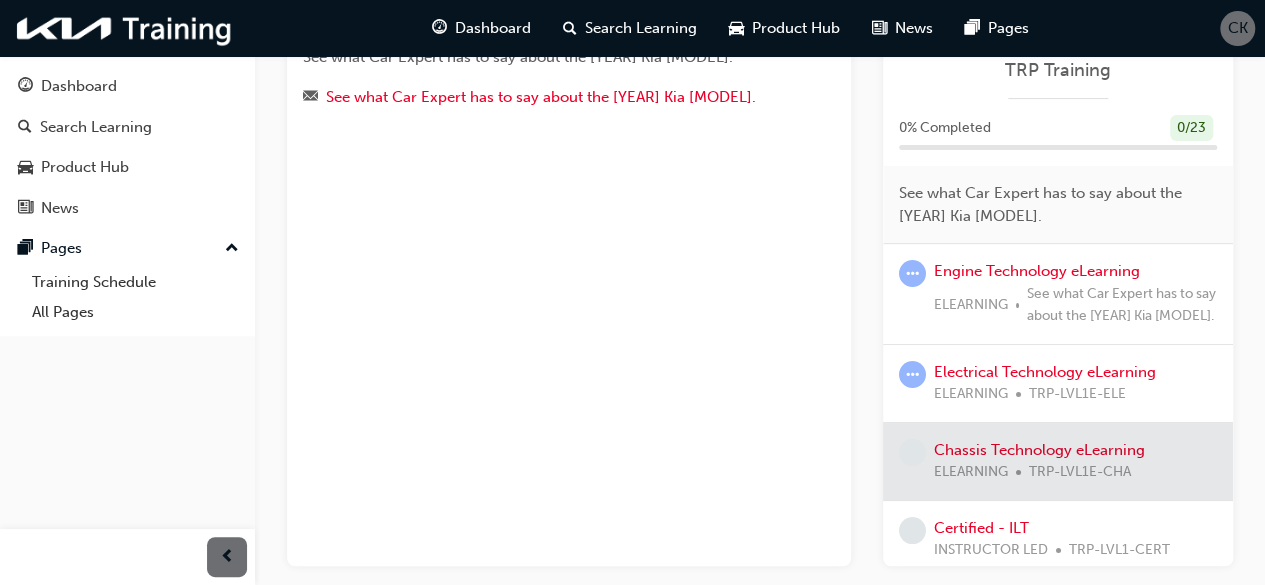 scroll, scrollTop: 386, scrollLeft: 0, axis: vertical 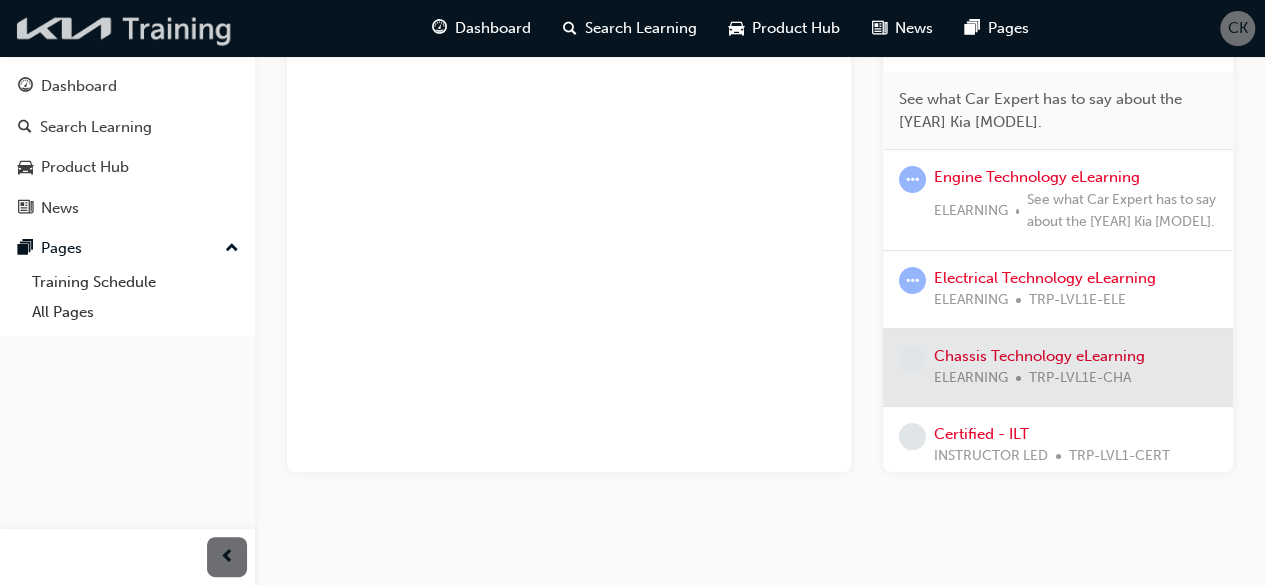 click at bounding box center [125, 28] 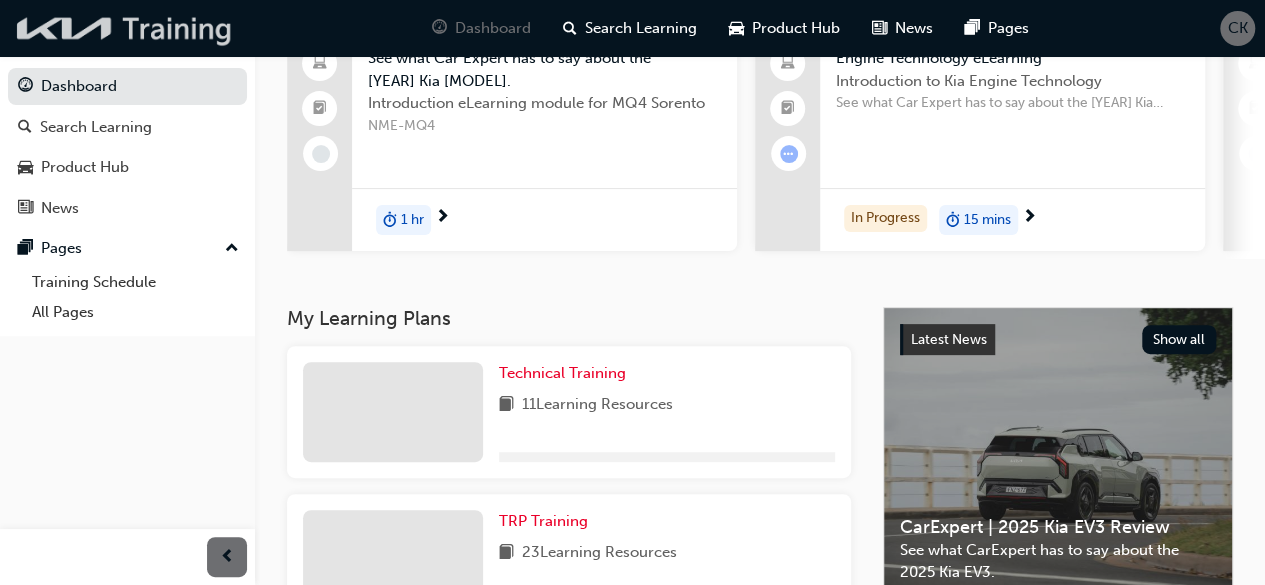 scroll, scrollTop: 386, scrollLeft: 0, axis: vertical 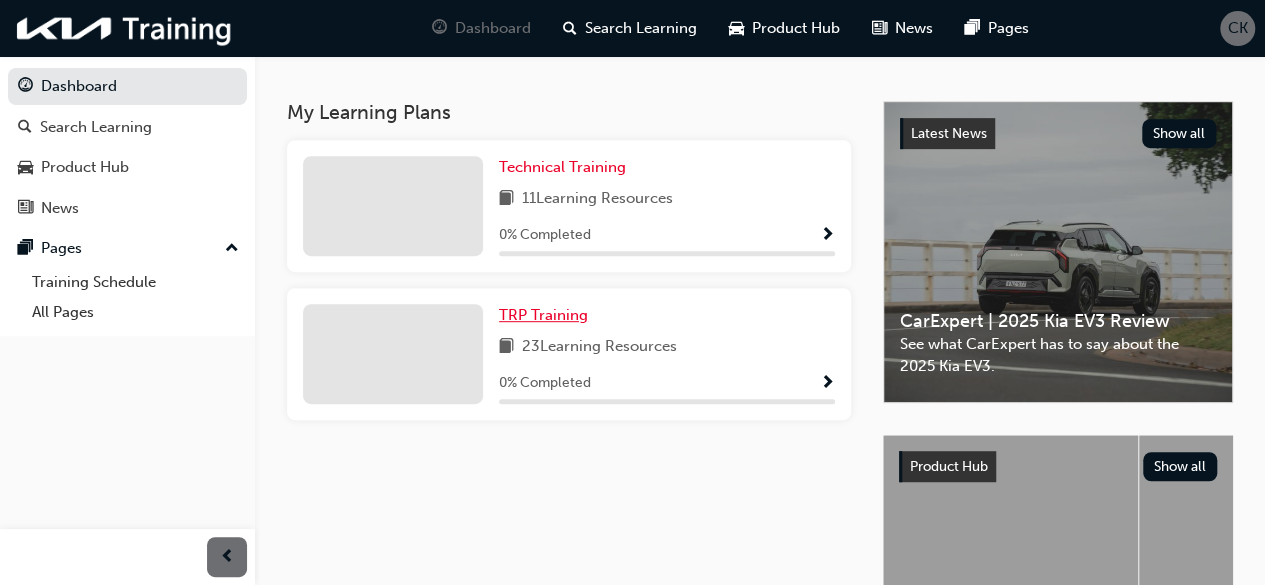 click on "TRP Training" at bounding box center (543, 315) 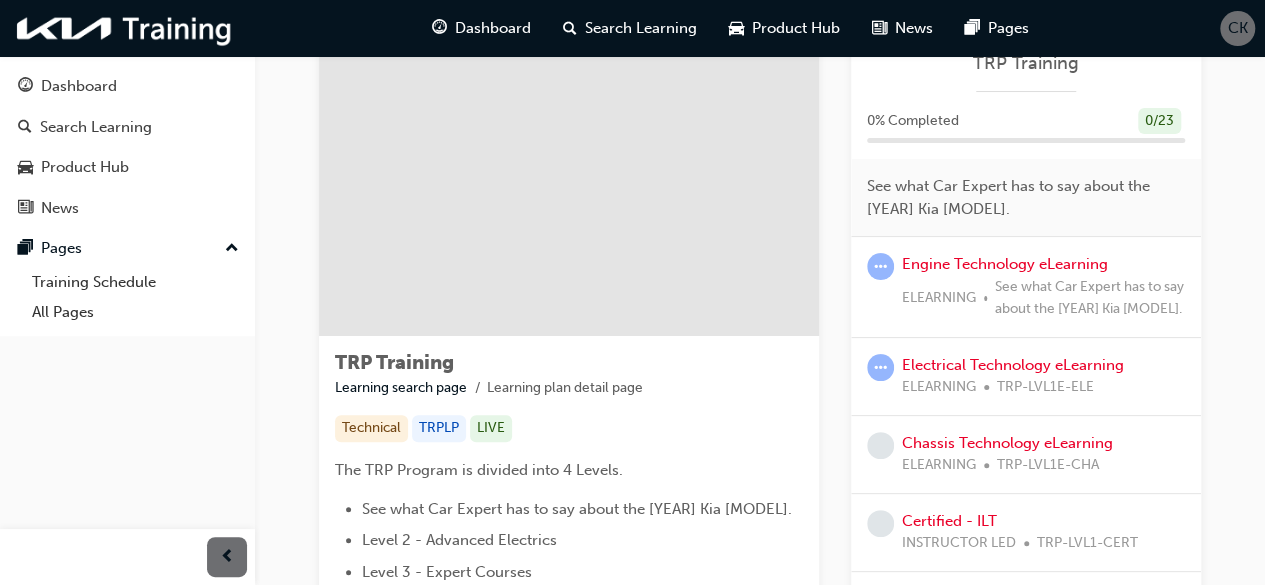 scroll, scrollTop: 100, scrollLeft: 0, axis: vertical 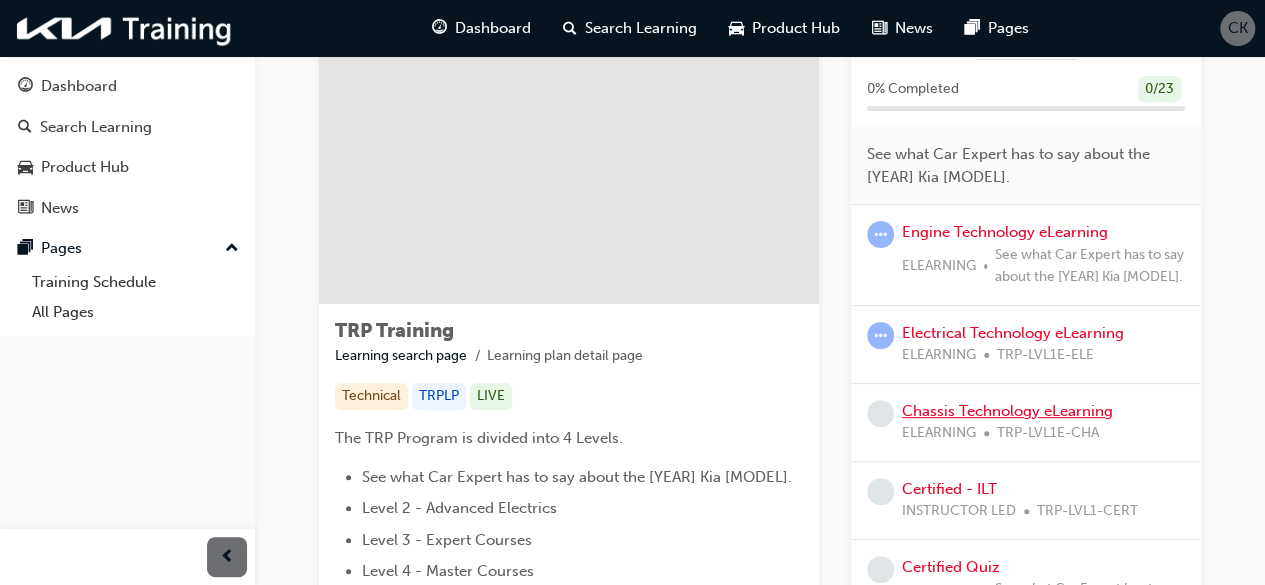 click on "Chassis Technology eLearning" at bounding box center [1007, 411] 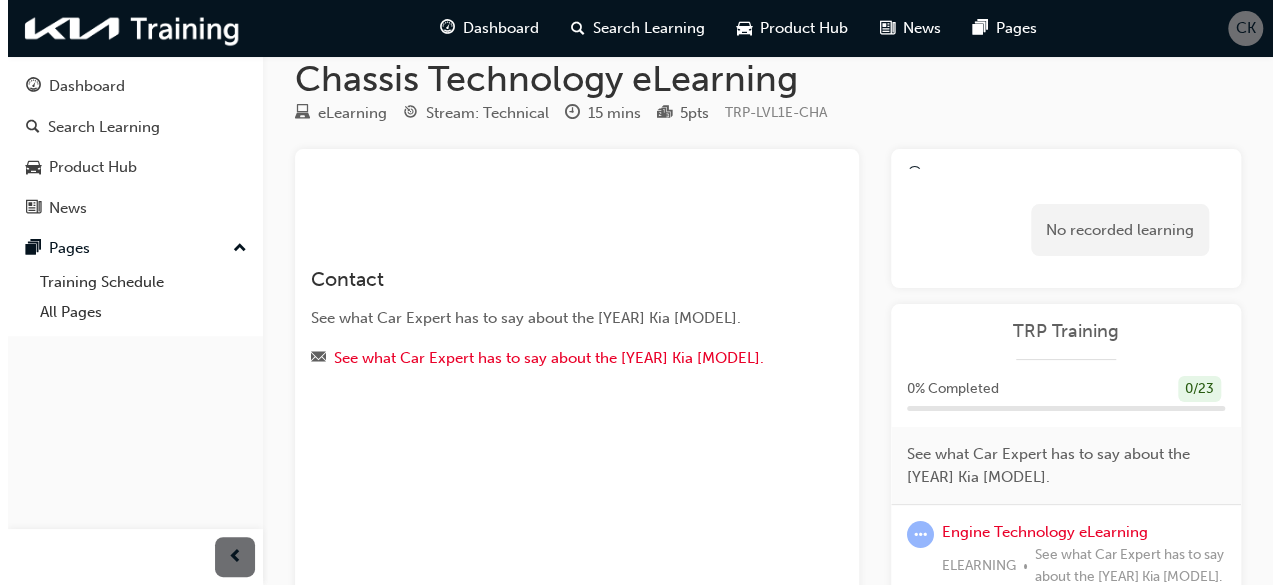 scroll, scrollTop: 0, scrollLeft: 0, axis: both 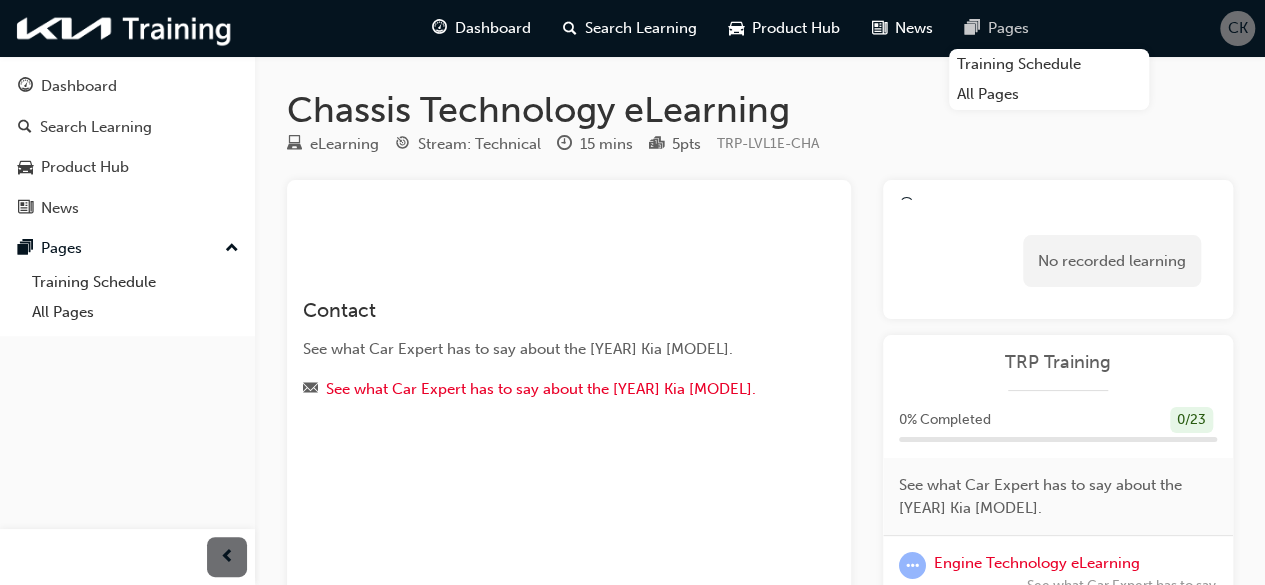 click on "Pages" at bounding box center [1008, 28] 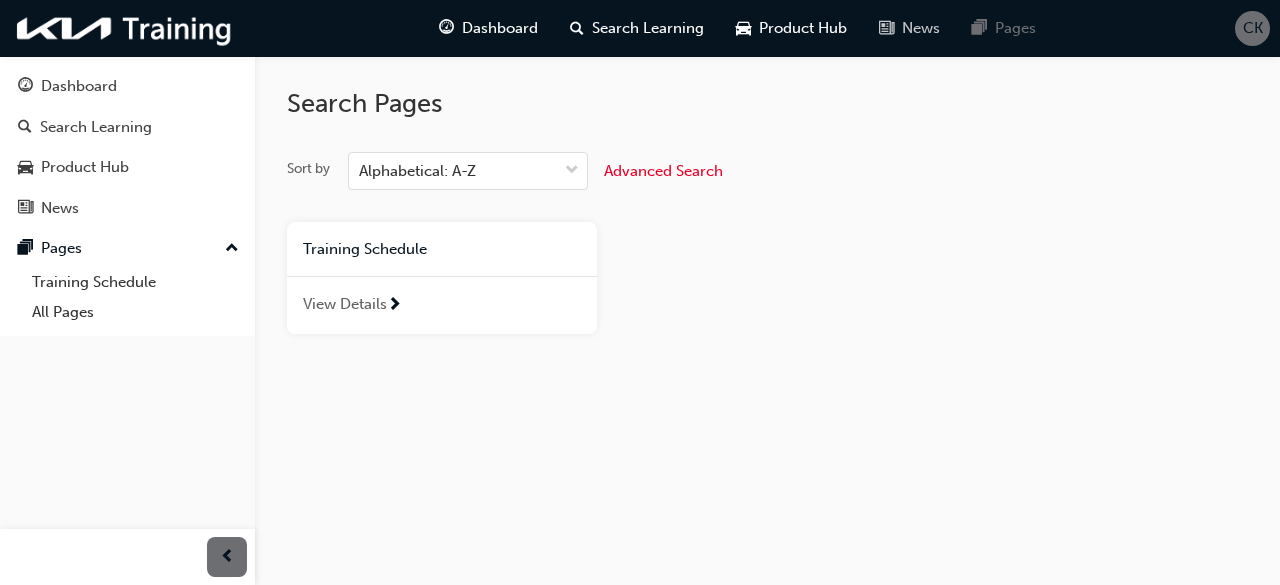 click on "News" at bounding box center (921, 28) 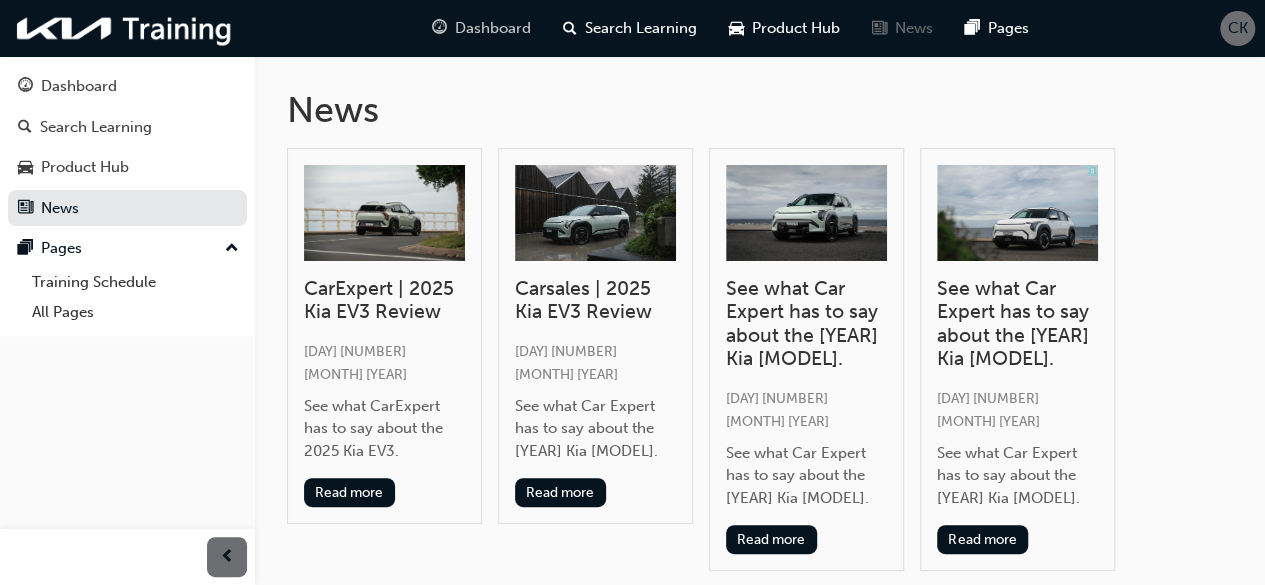 click on "Dashboard" at bounding box center [493, 28] 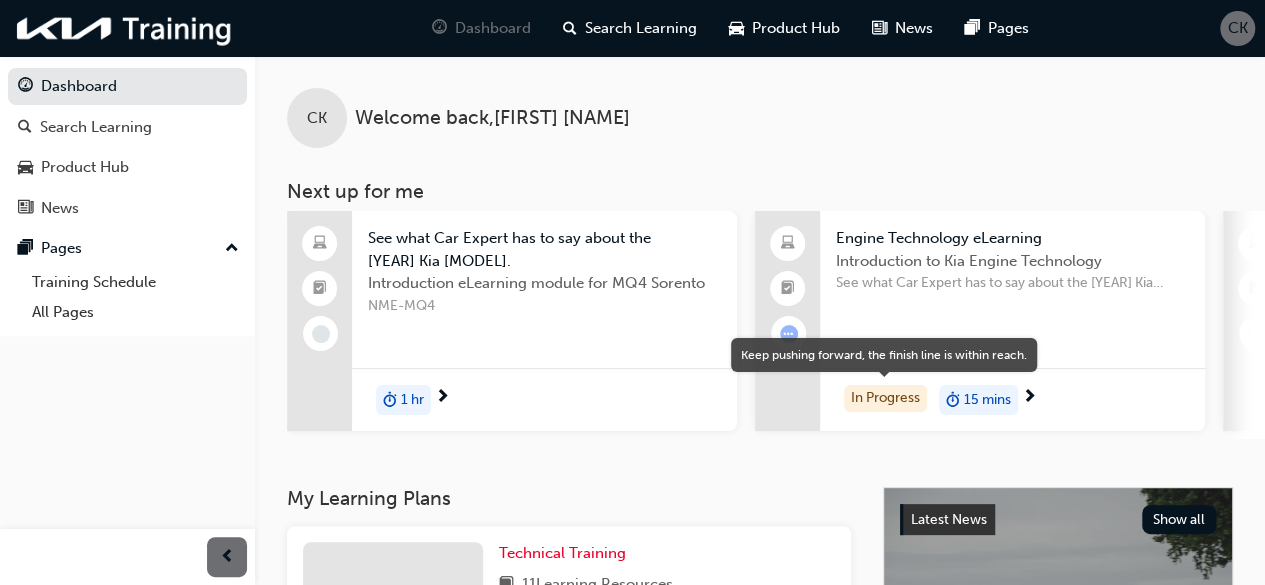 click on "In Progress" at bounding box center (885, 398) 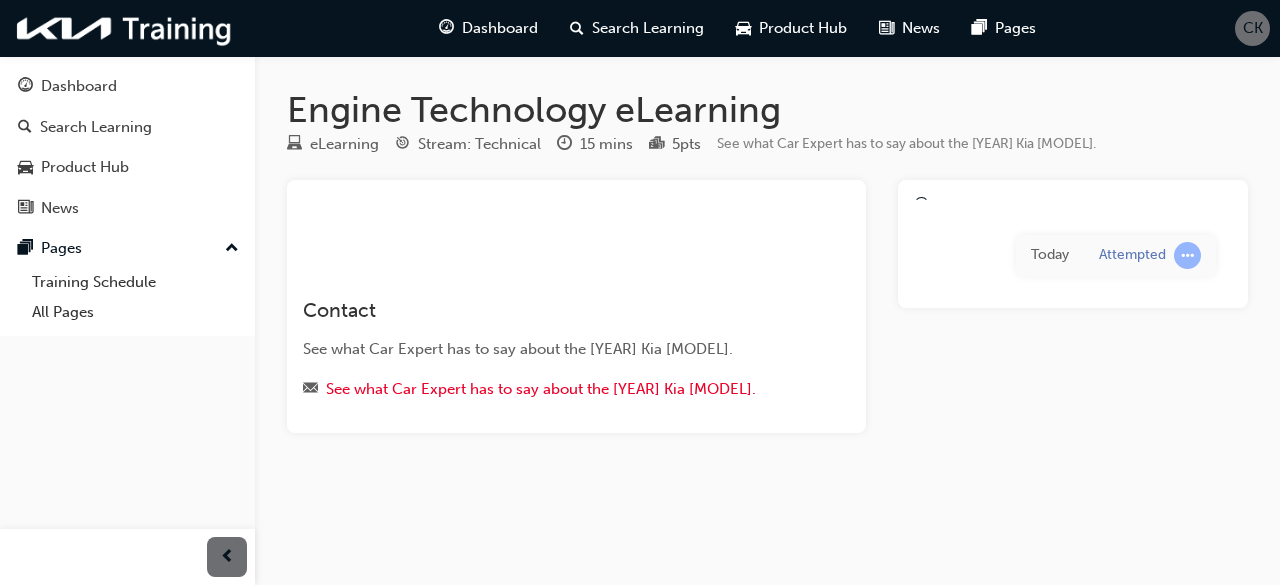 click on "CK" at bounding box center [1253, 28] 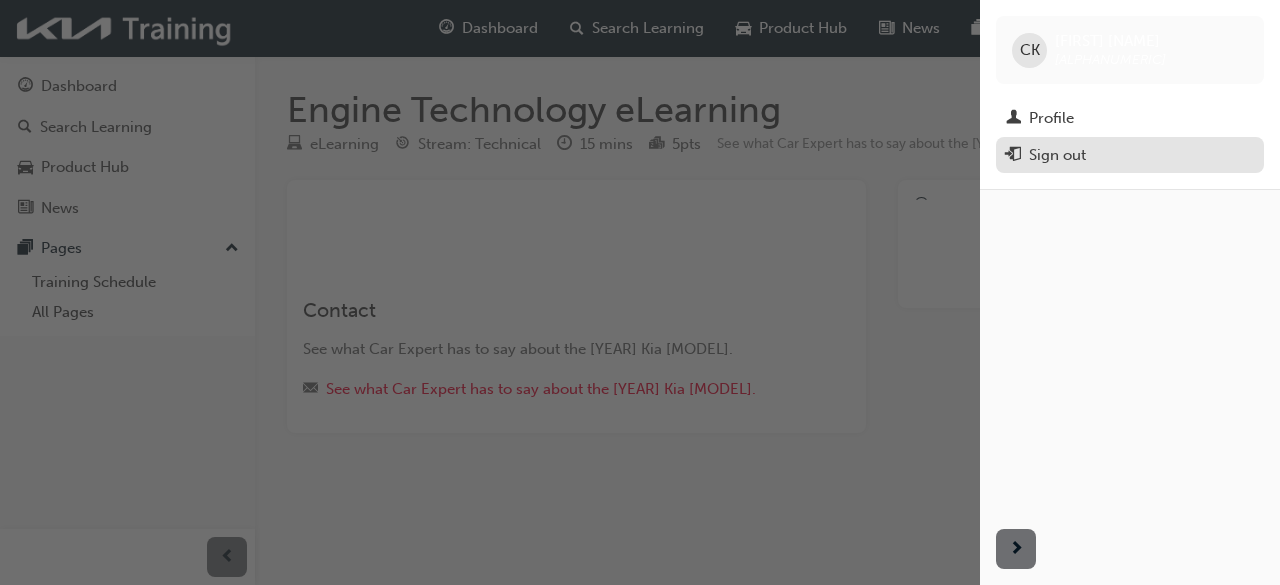 click on "Sign out" at bounding box center [1057, 155] 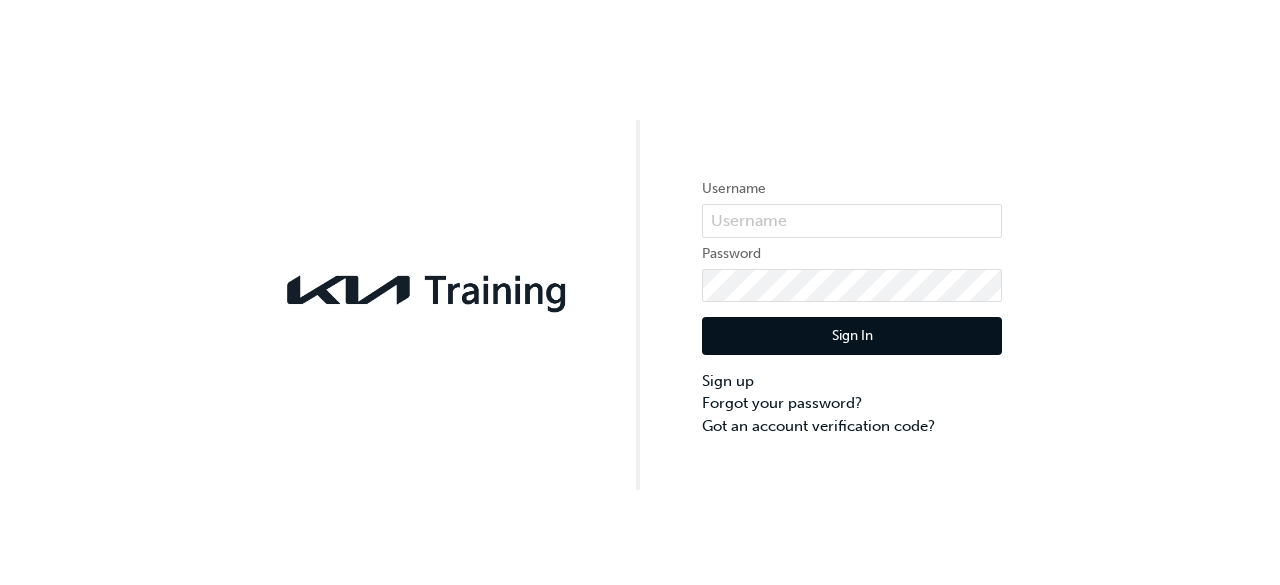 scroll, scrollTop: 0, scrollLeft: 0, axis: both 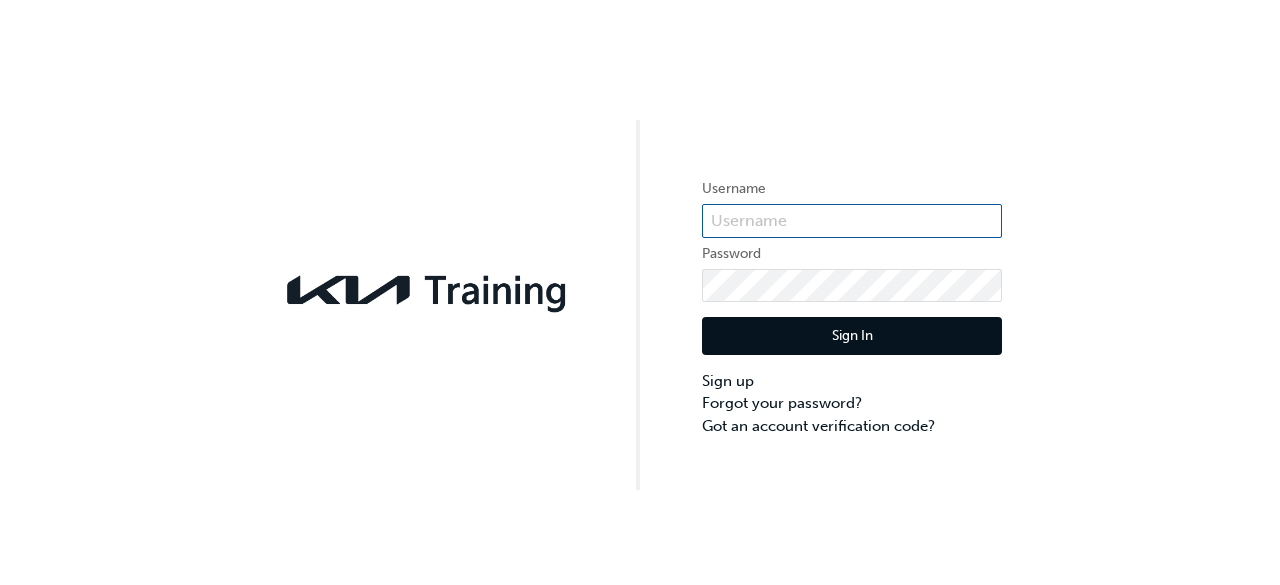 type on "chanbomi@naver.com" 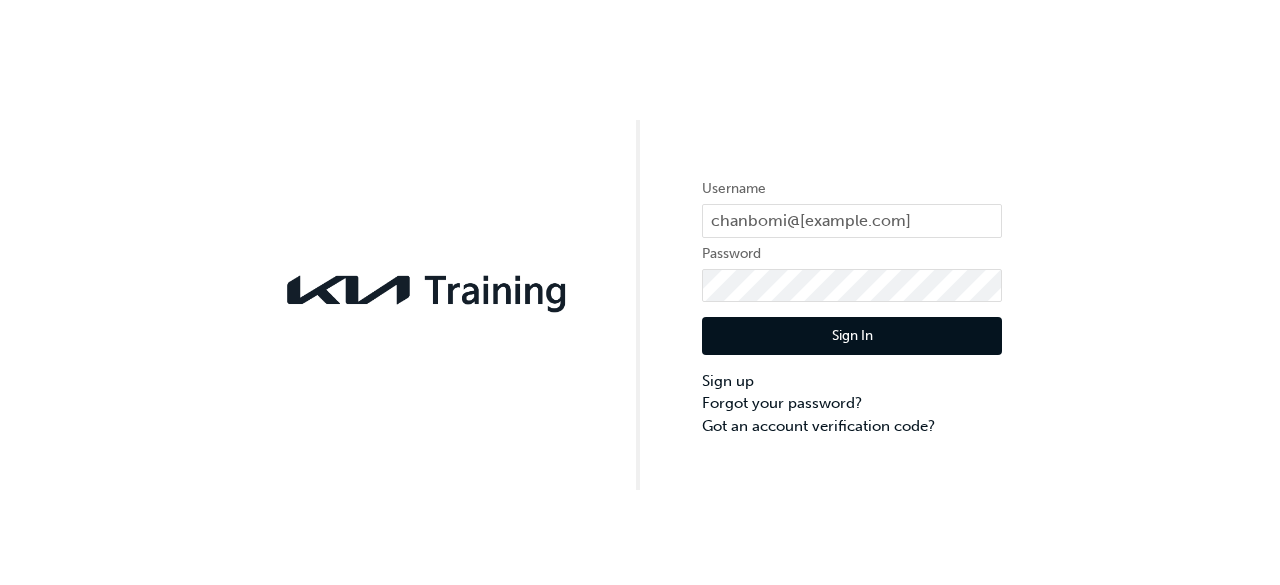 click on "Sign In" at bounding box center (852, 336) 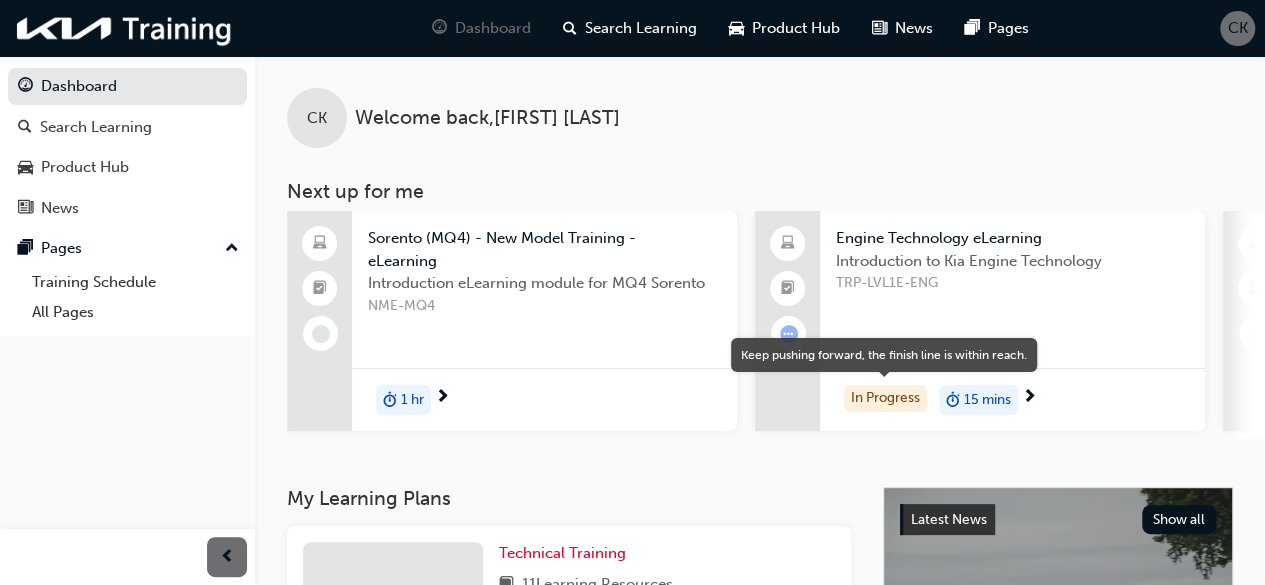 click on "In Progress" at bounding box center (885, 398) 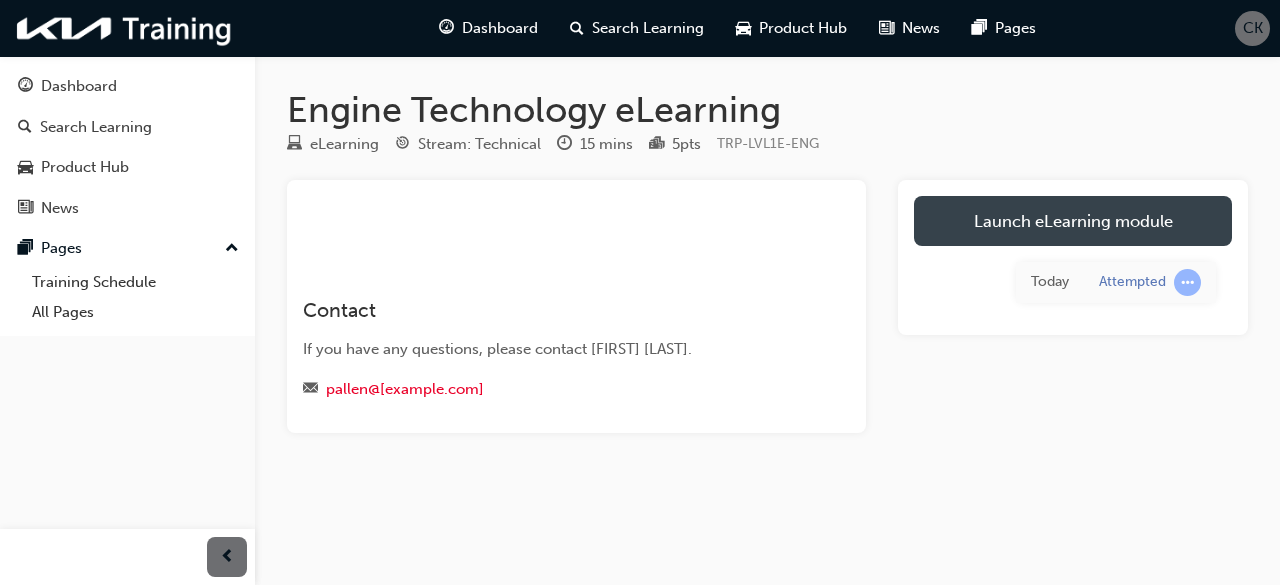 click on "Launch eLearning module" at bounding box center [1073, 221] 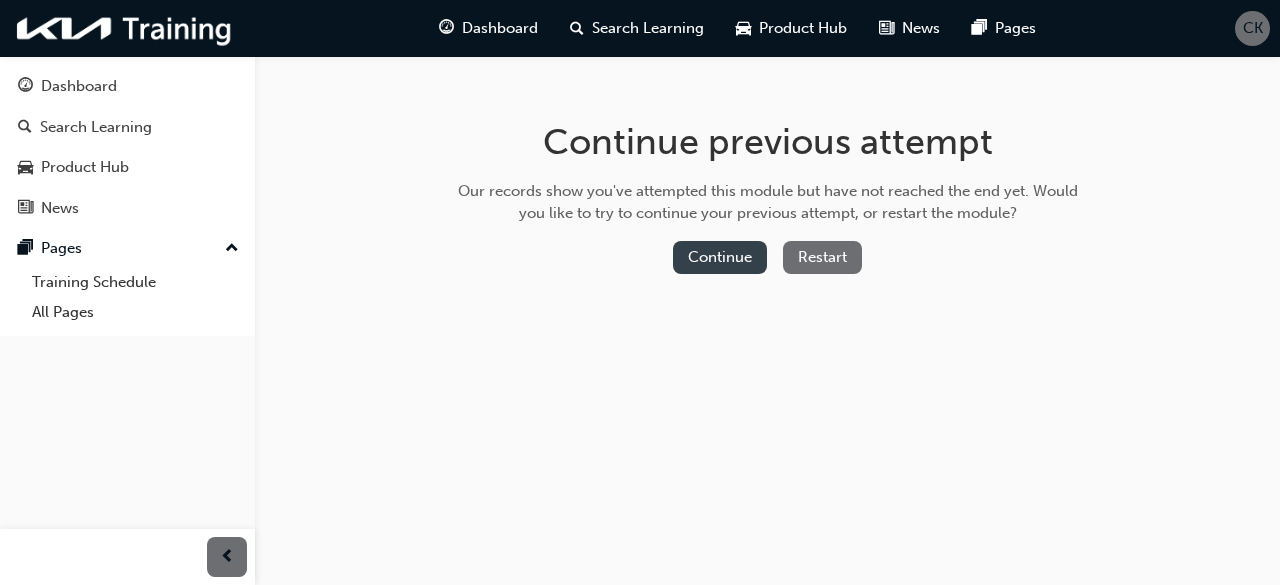 click on "Continue" at bounding box center (720, 257) 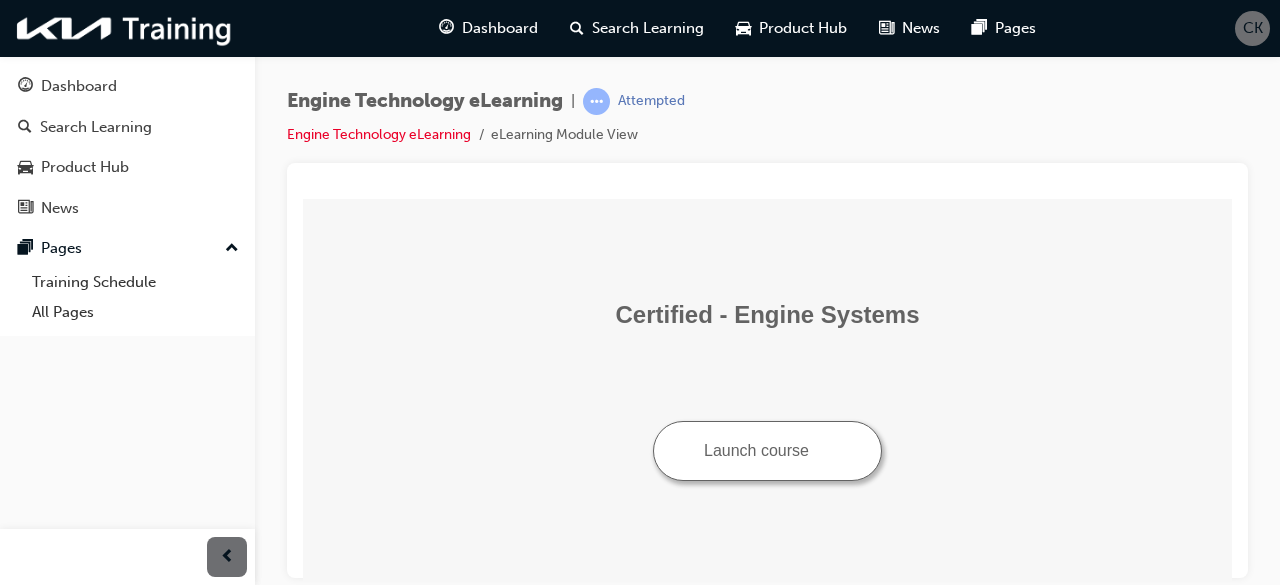 scroll, scrollTop: 0, scrollLeft: 0, axis: both 